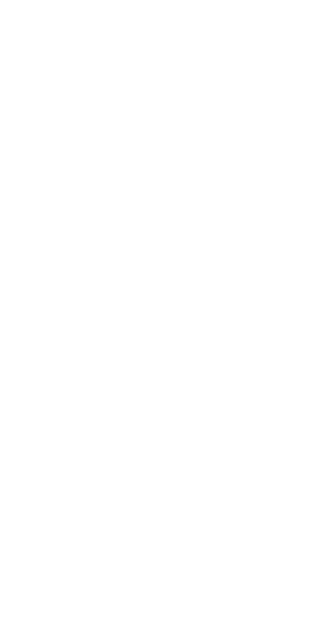 scroll, scrollTop: 0, scrollLeft: 0, axis: both 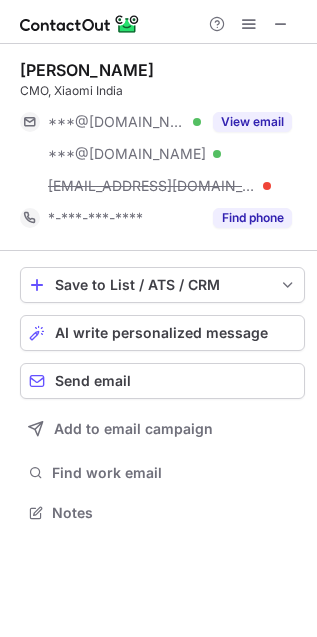 click on "View email" at bounding box center (252, 122) 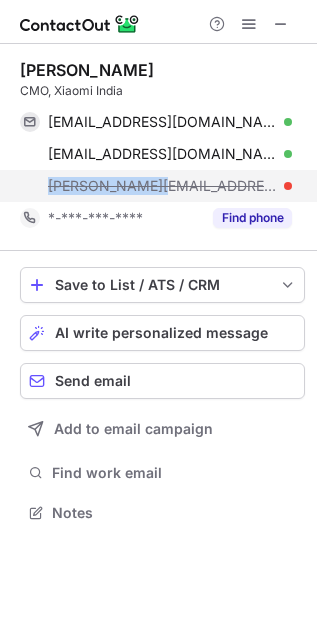 drag, startPoint x: 42, startPoint y: 188, endPoint x: 168, endPoint y: 195, distance: 126.1943 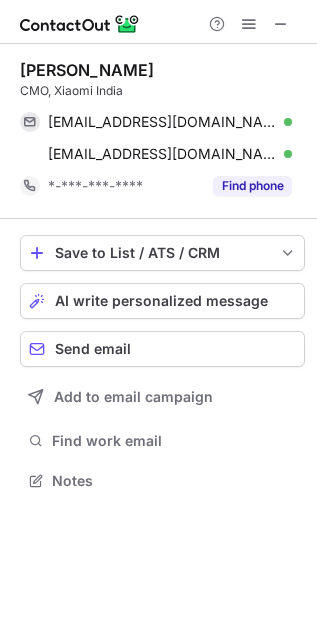 scroll, scrollTop: 466, scrollLeft: 317, axis: both 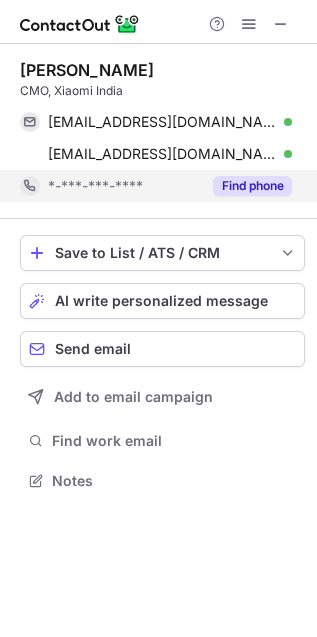 click on "Find phone" at bounding box center [252, 186] 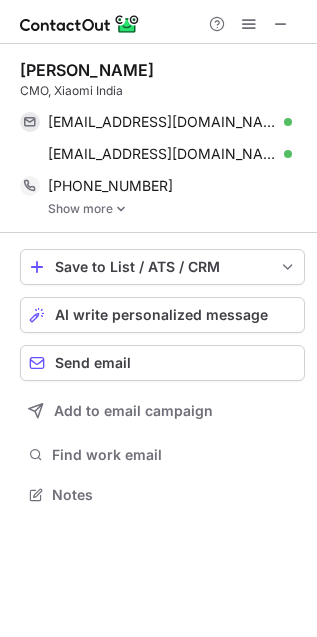 scroll, scrollTop: 10, scrollLeft: 10, axis: both 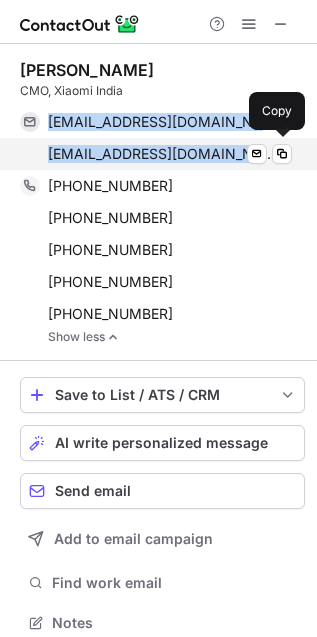 drag, startPoint x: 8, startPoint y: 121, endPoint x: 190, endPoint y: 160, distance: 186.13167 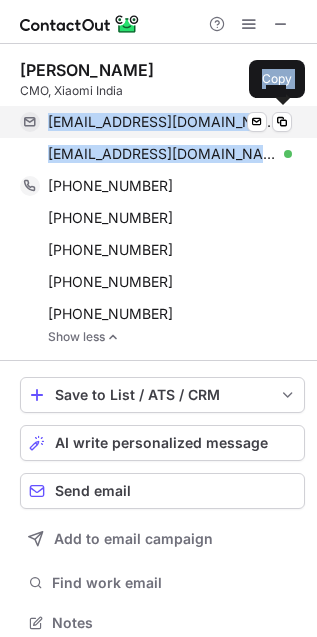 copy on "anooze@gmail.com Verified Send email Copy s_anuj@yahoo.com" 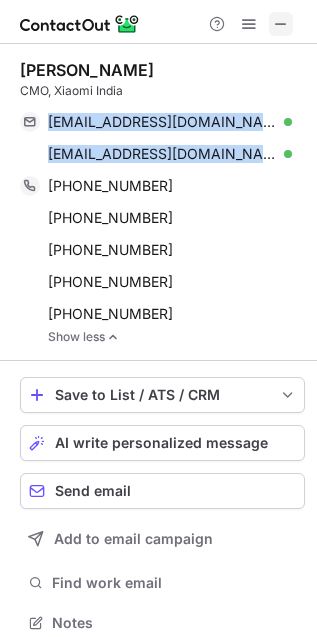 click at bounding box center (281, 24) 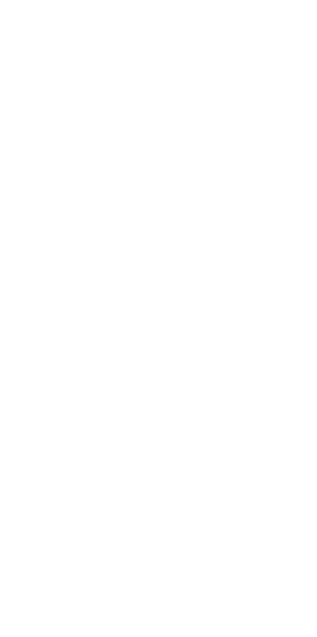 scroll, scrollTop: 0, scrollLeft: 0, axis: both 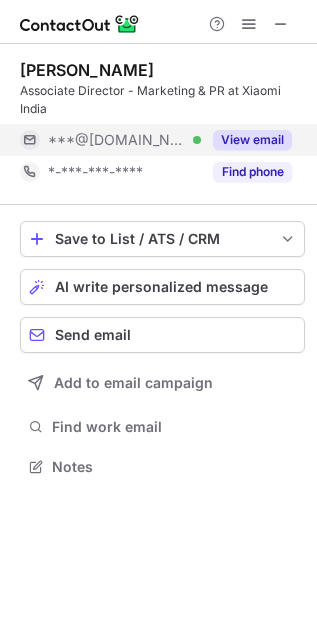 click on "View email" at bounding box center (252, 140) 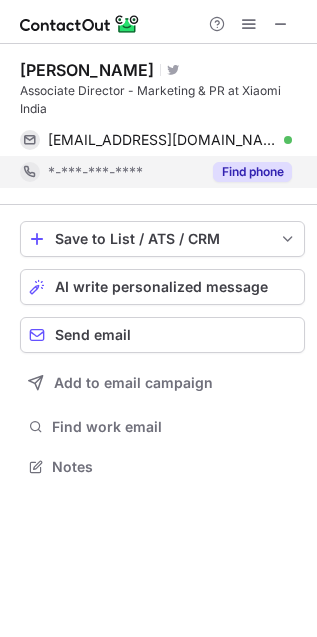 click on "Find phone" at bounding box center [252, 172] 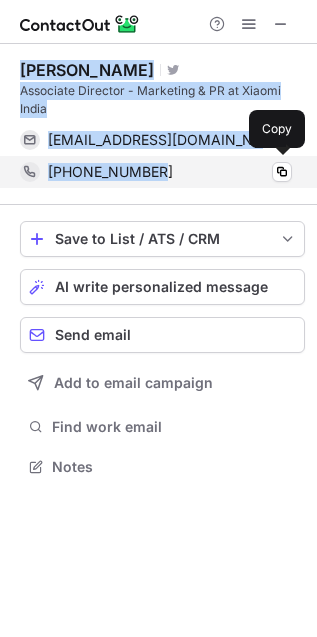 drag, startPoint x: 22, startPoint y: 68, endPoint x: 170, endPoint y: 171, distance: 180.31361 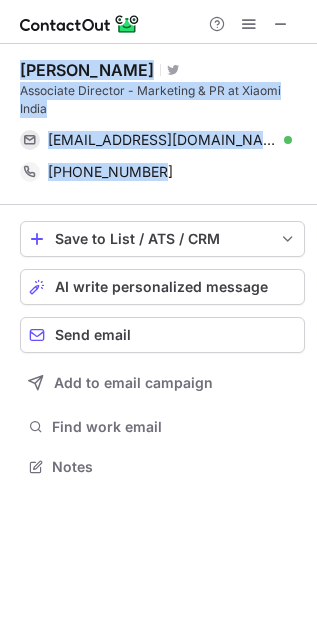 copy on "Sandeep Sarma Visit Twitter profile Associate Director - Marketing & PR at Xiaomi India sandeep10831@gmail.com Verified Send email Copy +919591697402" 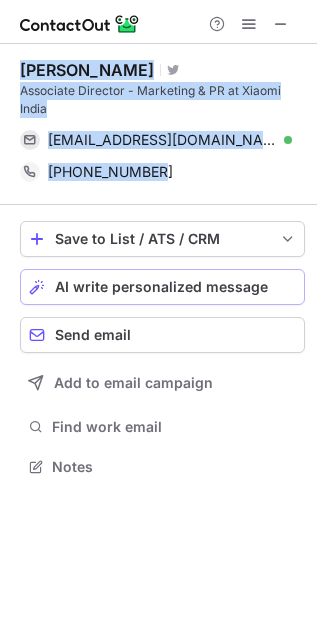 click on "AI write personalized message" at bounding box center [175, 287] 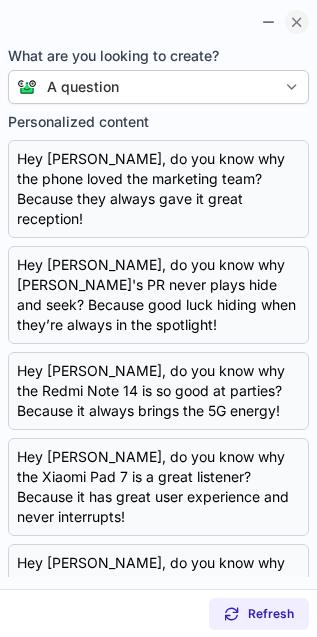 click at bounding box center [297, 22] 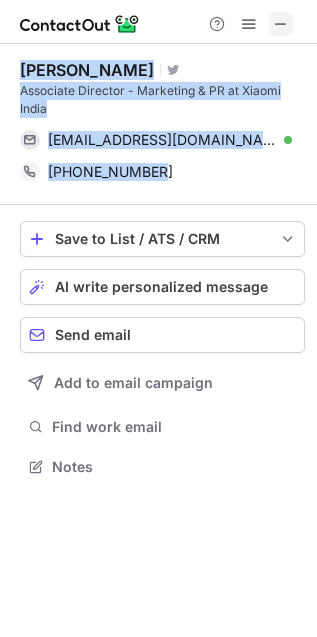 click at bounding box center (281, 24) 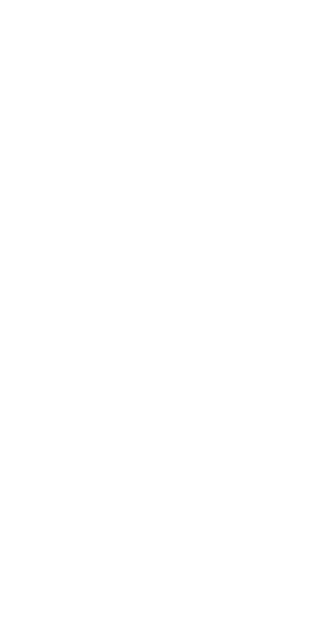 scroll, scrollTop: 0, scrollLeft: 0, axis: both 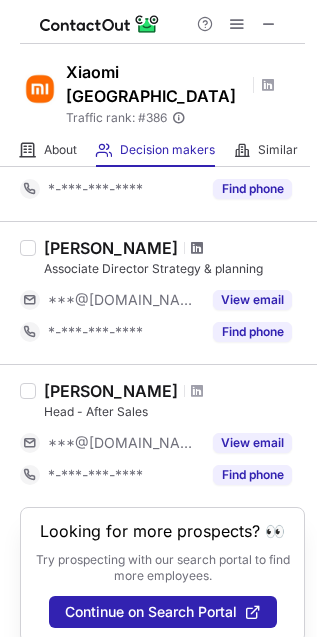 click at bounding box center (197, 248) 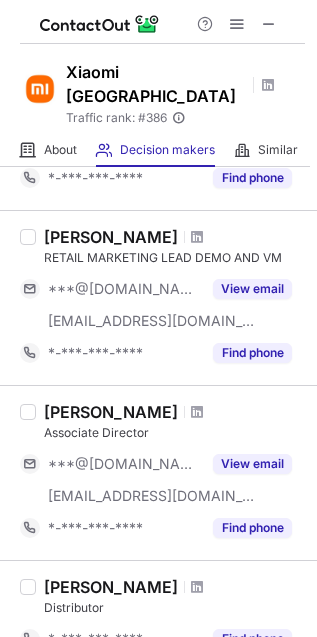 scroll, scrollTop: 0, scrollLeft: 0, axis: both 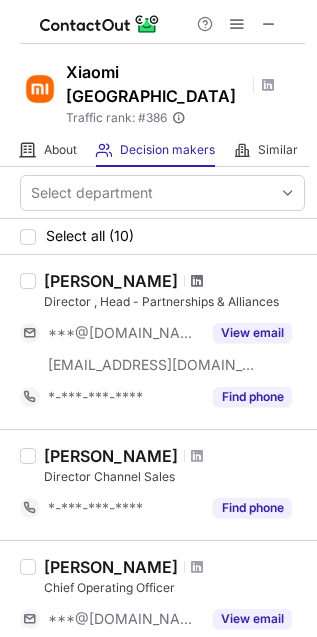 click at bounding box center (197, 281) 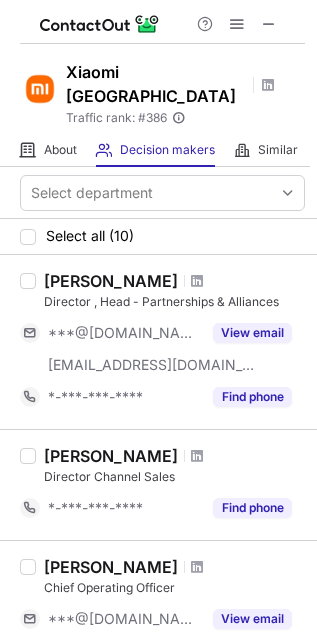scroll, scrollTop: 125, scrollLeft: 0, axis: vertical 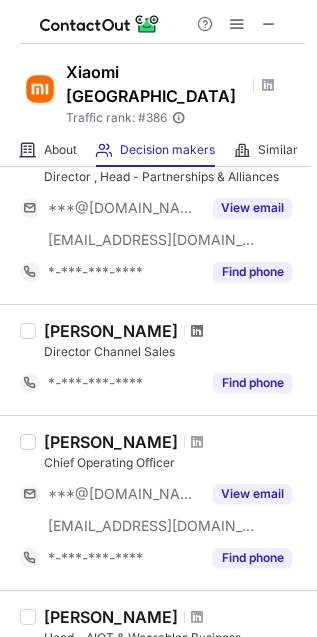 click at bounding box center (197, 331) 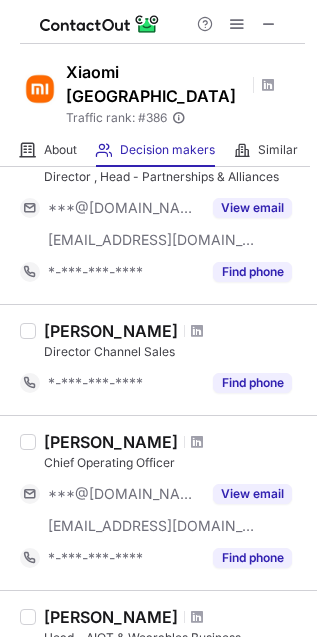 click at bounding box center [197, 442] 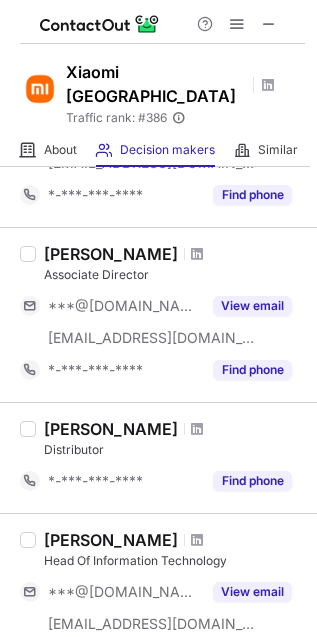 scroll, scrollTop: 875, scrollLeft: 0, axis: vertical 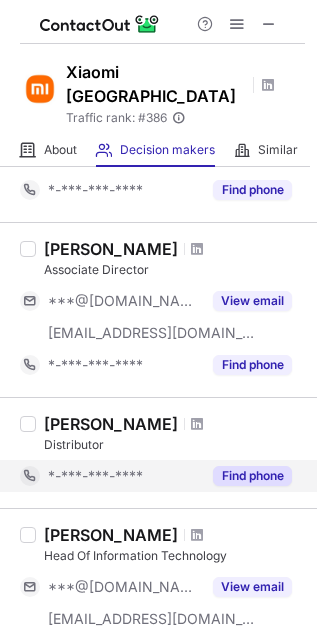 click at bounding box center [197, 249] 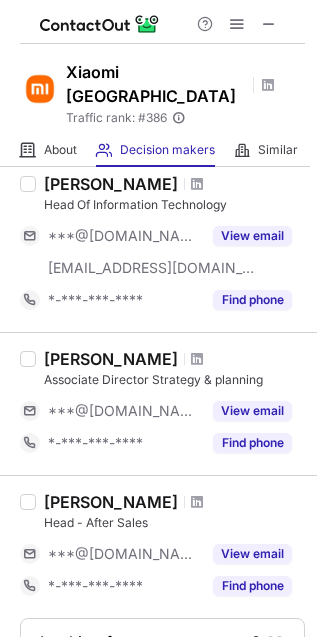 scroll, scrollTop: 1337, scrollLeft: 0, axis: vertical 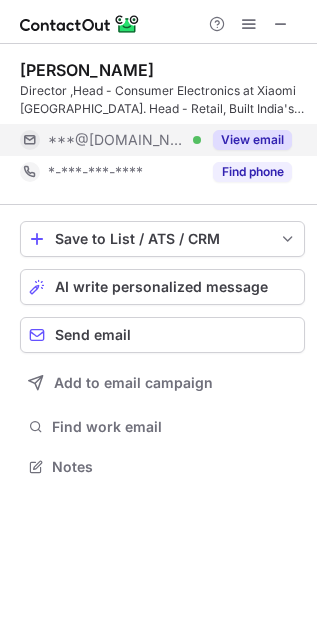 click on "View email" at bounding box center (252, 140) 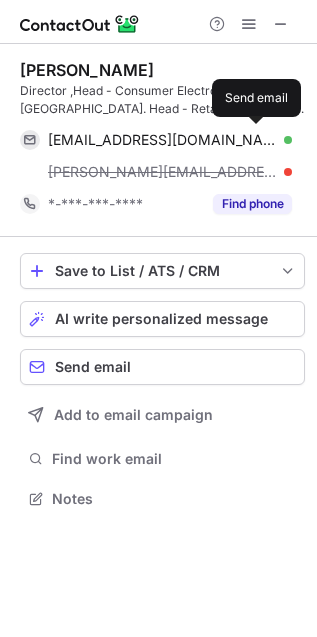 scroll, scrollTop: 10, scrollLeft: 10, axis: both 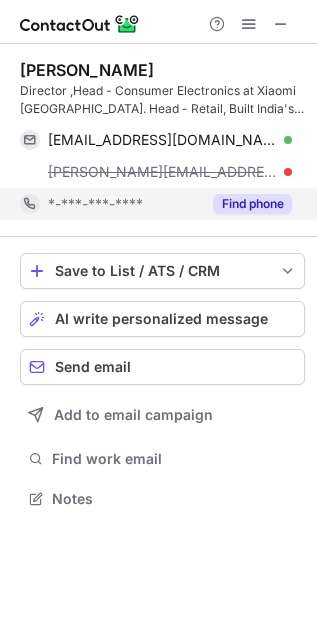 click on "Find phone" at bounding box center (252, 204) 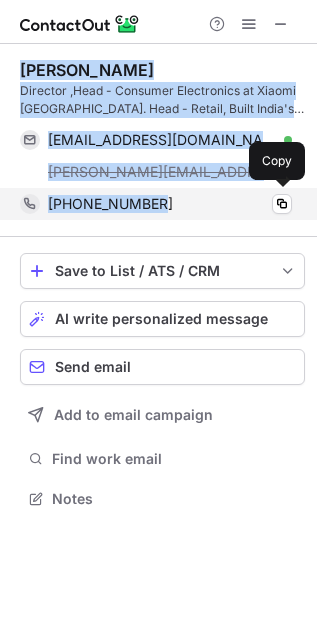 drag, startPoint x: 20, startPoint y: 66, endPoint x: 162, endPoint y: 197, distance: 193.1968 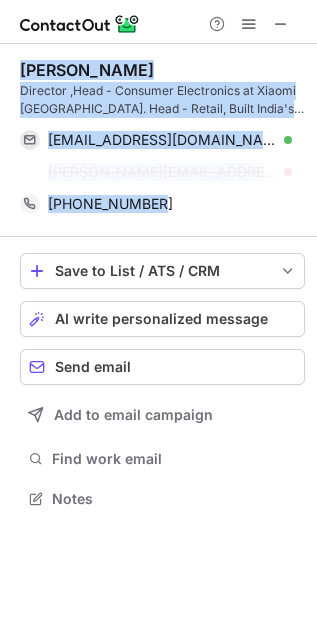 copy on "Arvind Yadav Director ,Head - Consumer Electronics at Xiaomi India. Head - Retail, Built India's largest brand retail network. arvindchandigarh@gmail.com Verified Send email Copy yadava@mi.com +919560924400" 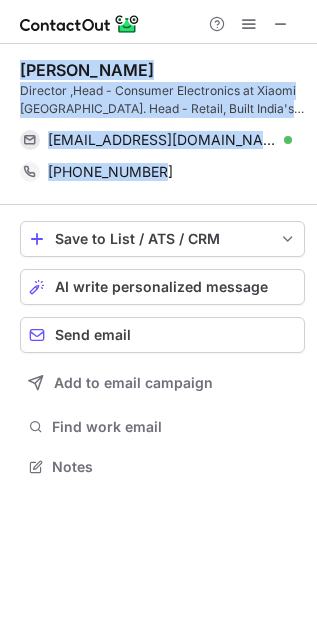 scroll, scrollTop: 453, scrollLeft: 317, axis: both 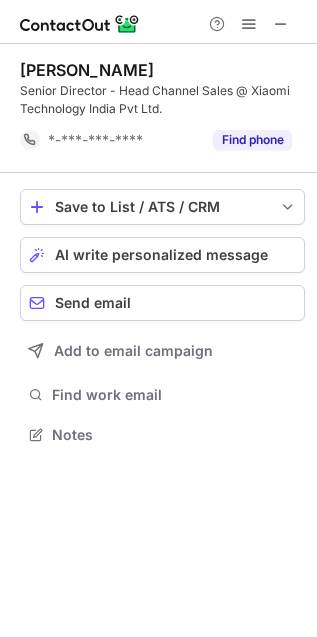 click on "Find phone" at bounding box center [252, 140] 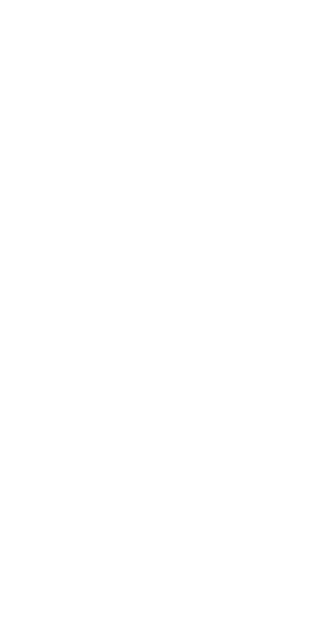 scroll, scrollTop: 0, scrollLeft: 0, axis: both 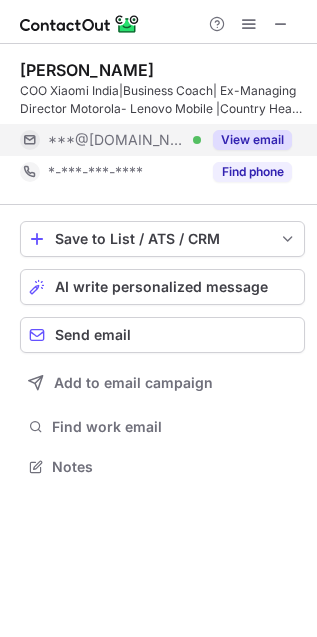 click on "View email" at bounding box center (252, 140) 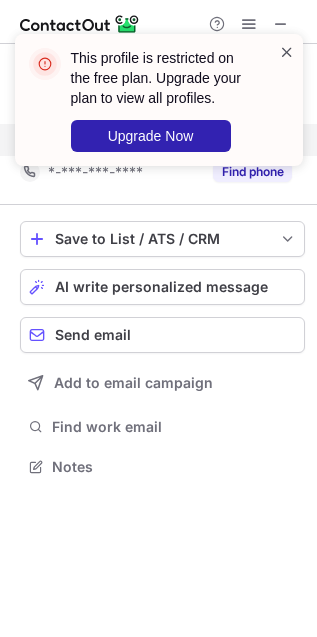 click at bounding box center [287, 52] 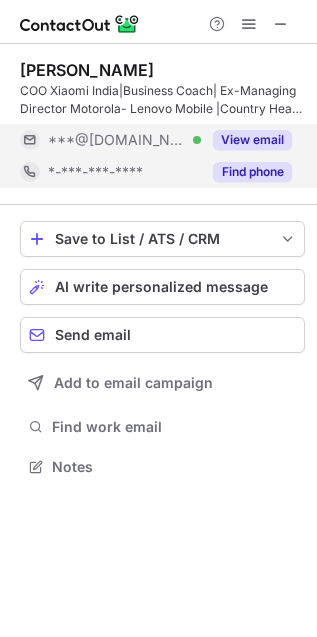 click on "Find phone" at bounding box center [252, 172] 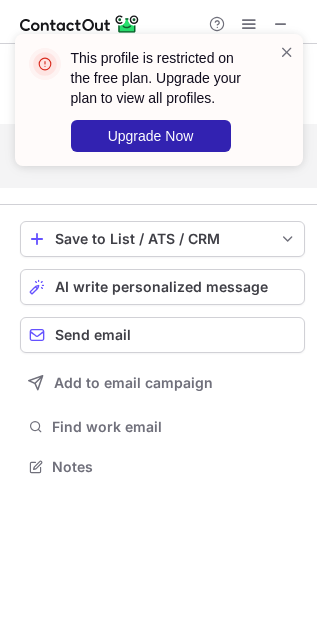 scroll, scrollTop: 421, scrollLeft: 317, axis: both 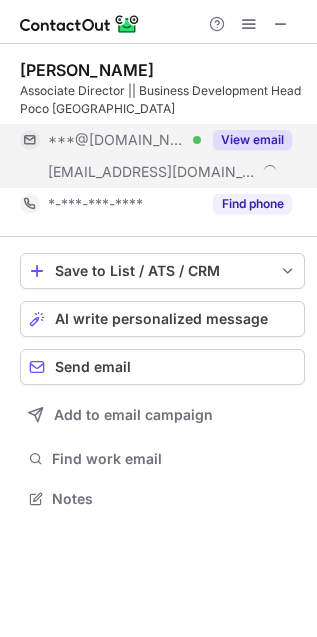 click on "View email" at bounding box center (252, 140) 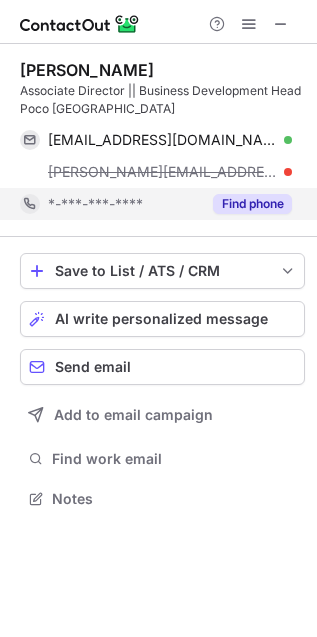 click on "Find phone" at bounding box center [252, 204] 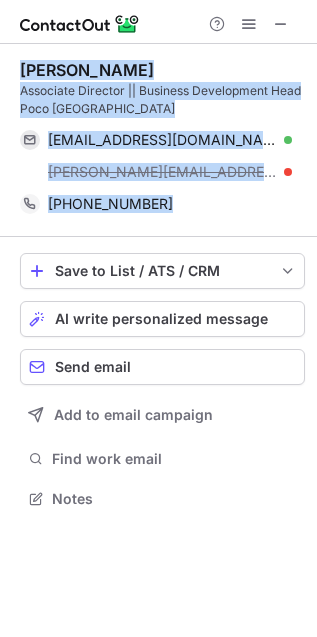 drag, startPoint x: 18, startPoint y: 66, endPoint x: 167, endPoint y: 227, distance: 219.36728 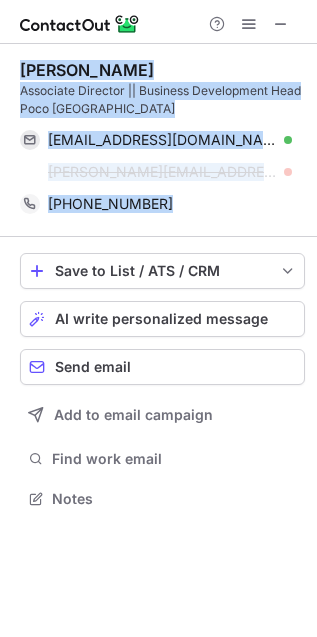 copy on "[PERSON_NAME] Associate Director || Business Development Head Poco [GEOGRAPHIC_DATA] [EMAIL_ADDRESS][DOMAIN_NAME] Verified Send email Copy [PERSON_NAME][EMAIL_ADDRESS][DOMAIN_NAME] [PHONE_NUMBER] Copy" 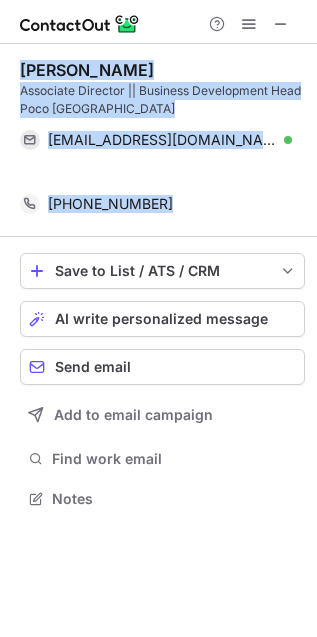 scroll, scrollTop: 453, scrollLeft: 317, axis: both 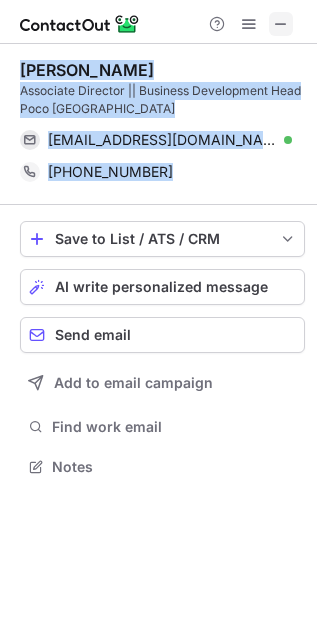 click at bounding box center [281, 24] 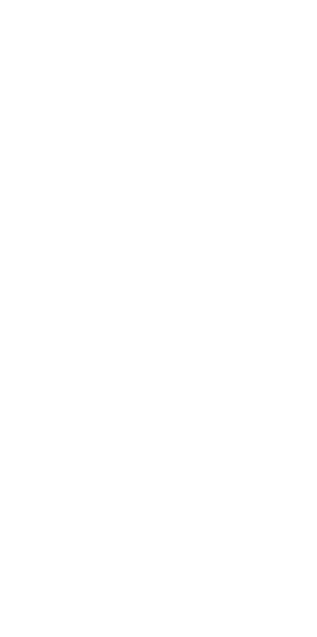 scroll, scrollTop: 0, scrollLeft: 0, axis: both 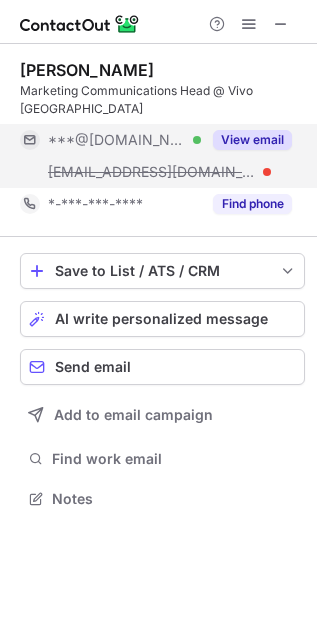 click on "View email" at bounding box center (252, 140) 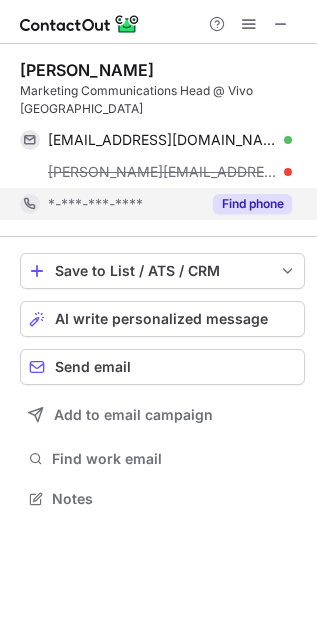 click on "Find phone" at bounding box center (252, 204) 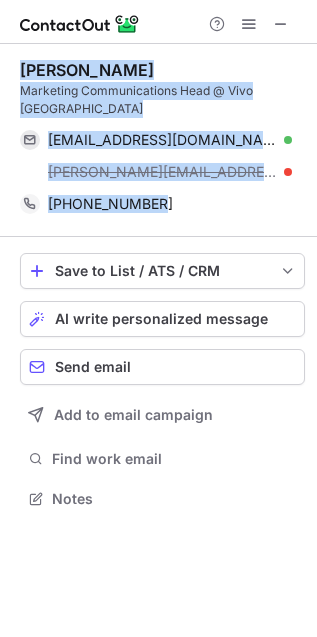 drag, startPoint x: 20, startPoint y: 55, endPoint x: 171, endPoint y: 207, distance: 214.25452 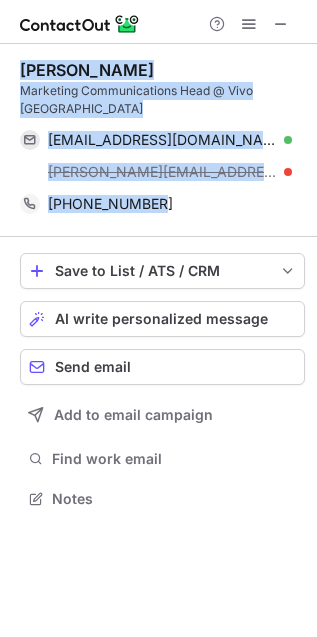 copy on "Karun Arora Marketing Communications Head @ Vivo India karun1582@gmail.com Verified Send email Copy karun.arora@vivo.co.in +919711522338" 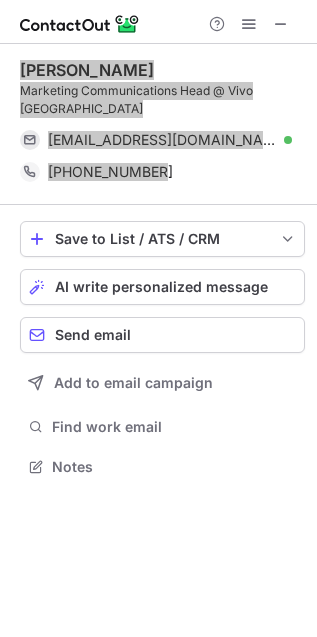 scroll, scrollTop: 435, scrollLeft: 317, axis: both 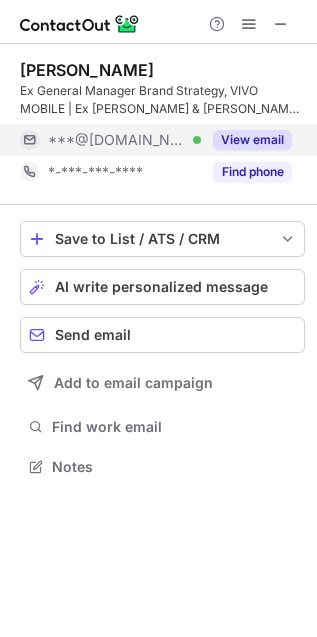 click on "View email" at bounding box center (252, 140) 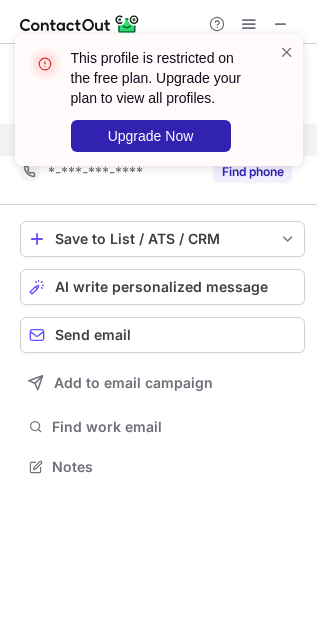 click on "This profile is restricted on the free plan. Upgrade your plan to view all profiles. Upgrade Now" at bounding box center [159, 100] 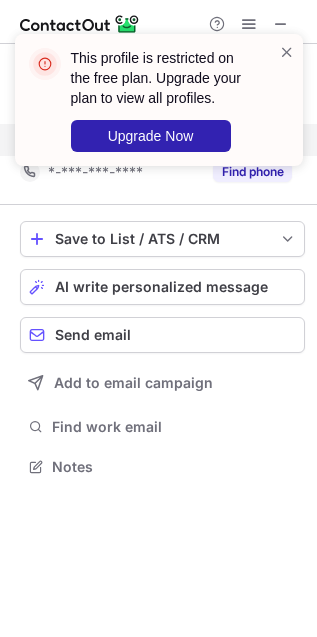click on "This profile is restricted on the free plan. Upgrade your plan to view all profiles. Upgrade Now" at bounding box center (159, 108) 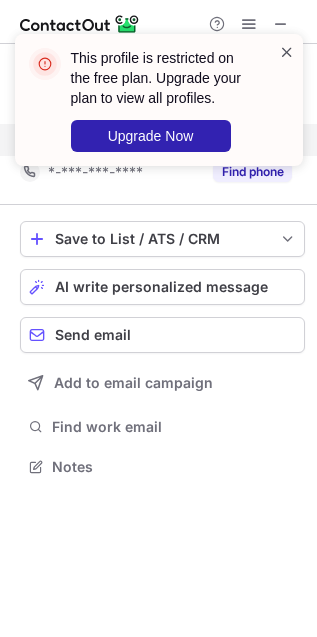 click at bounding box center [287, 52] 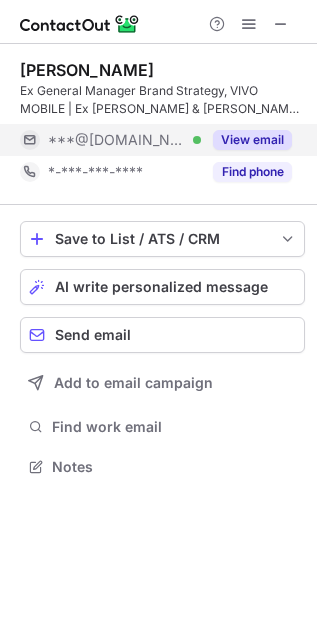 click on "Find phone" at bounding box center (252, 172) 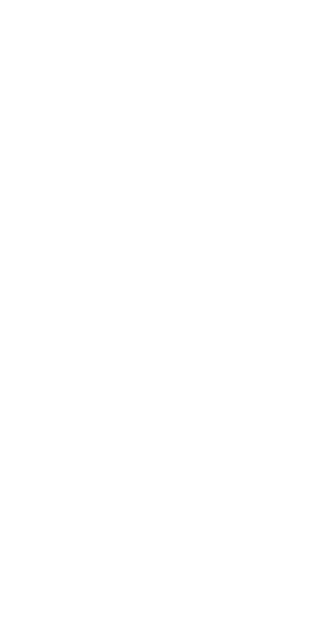 scroll, scrollTop: 0, scrollLeft: 0, axis: both 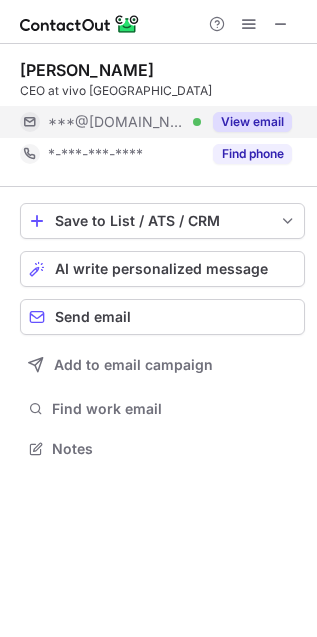 click on "View email" at bounding box center (246, 122) 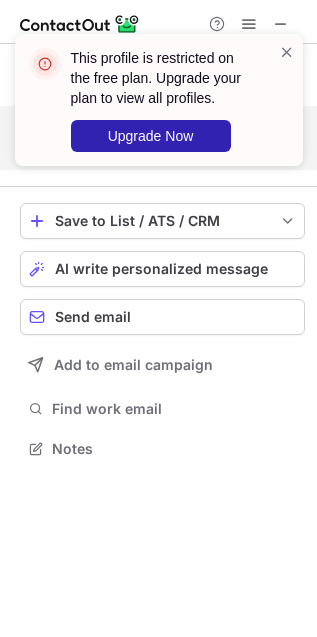 click on "This profile is restricted on the free plan. Upgrade your plan to view all profiles. Upgrade Now" at bounding box center [151, 100] 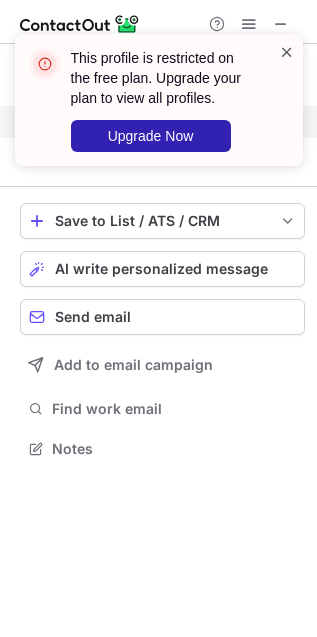 click at bounding box center (287, 52) 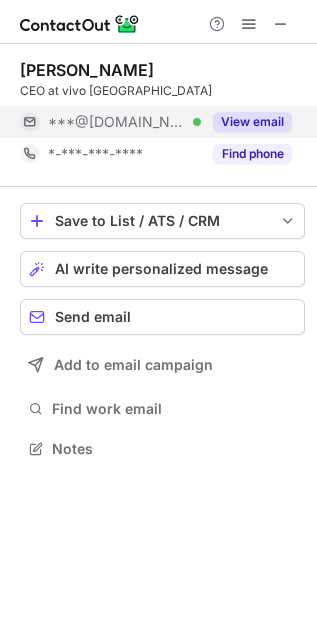 click on "Find phone" at bounding box center [252, 154] 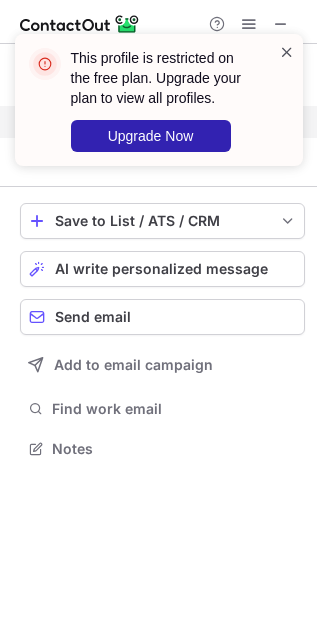 click at bounding box center [287, 52] 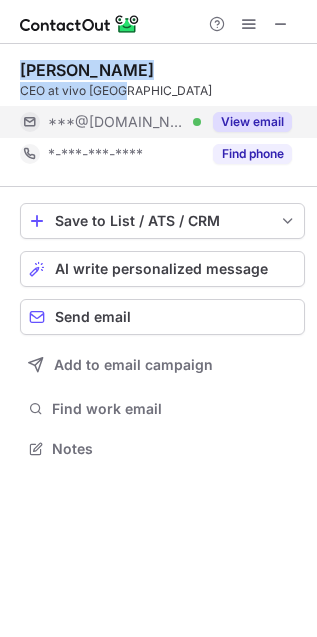 drag, startPoint x: 20, startPoint y: 70, endPoint x: 122, endPoint y: 86, distance: 103.24728 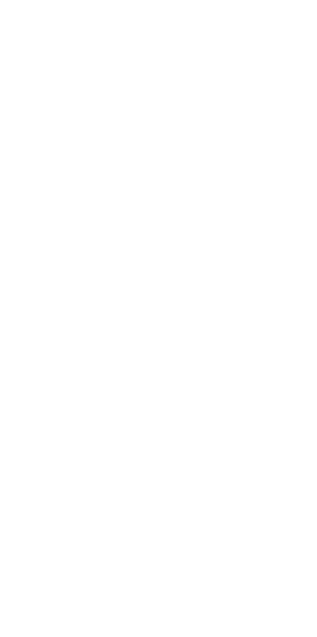 scroll, scrollTop: 0, scrollLeft: 0, axis: both 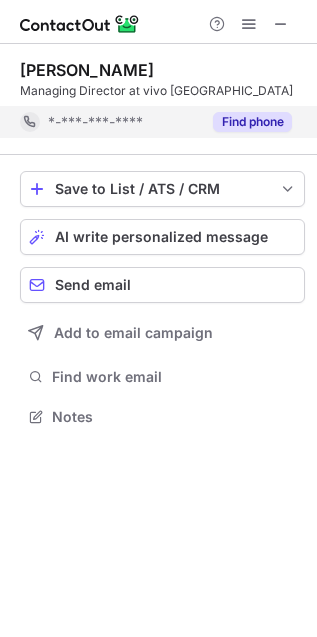 click on "Find phone" at bounding box center (252, 122) 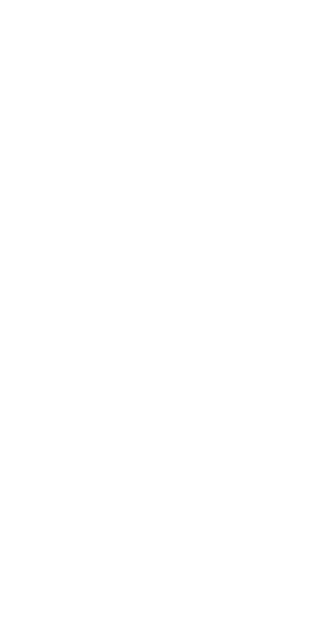 scroll, scrollTop: 0, scrollLeft: 0, axis: both 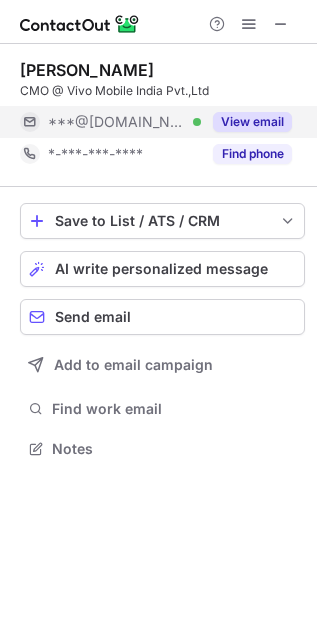 click on "View email" at bounding box center (252, 122) 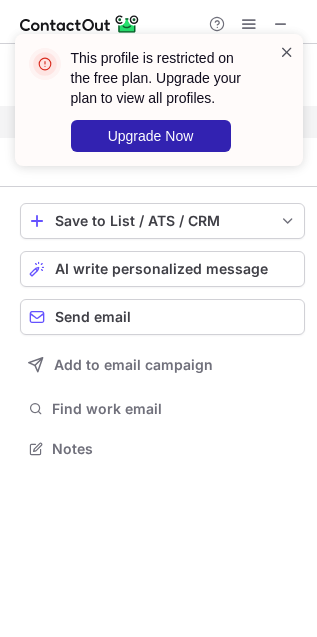 click at bounding box center (287, 52) 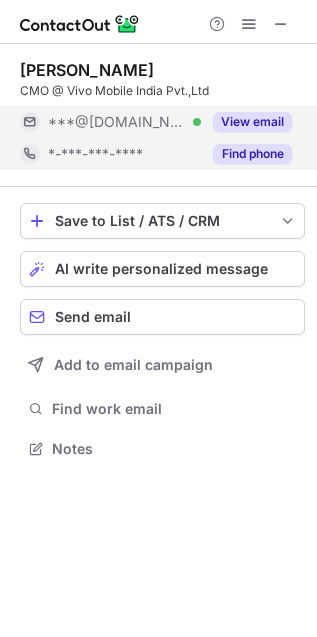 click on "Find phone" at bounding box center (252, 154) 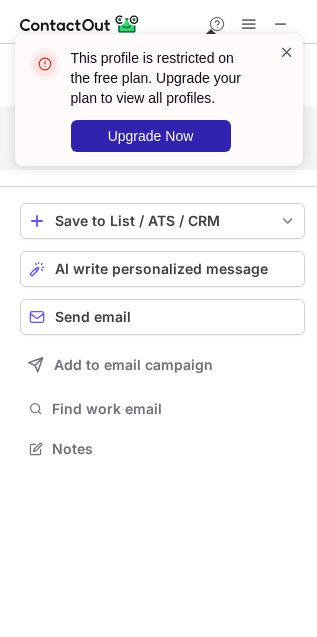 click at bounding box center [287, 52] 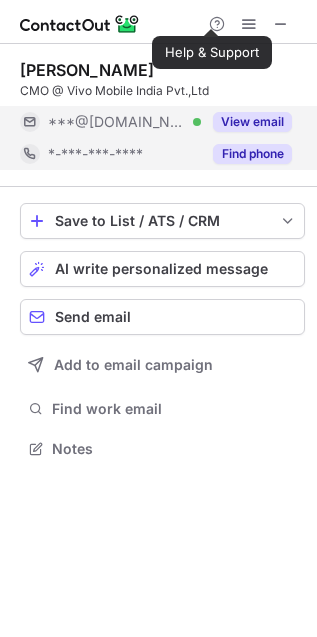 click at bounding box center [287, 52] 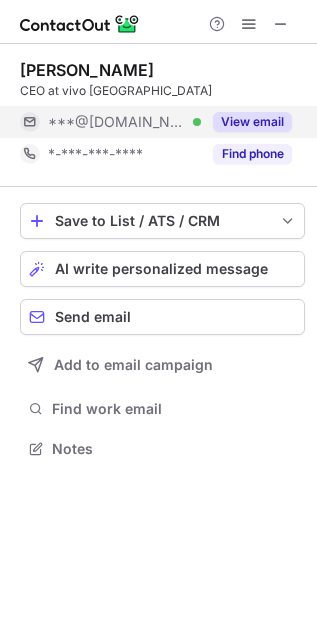 scroll, scrollTop: 0, scrollLeft: 0, axis: both 